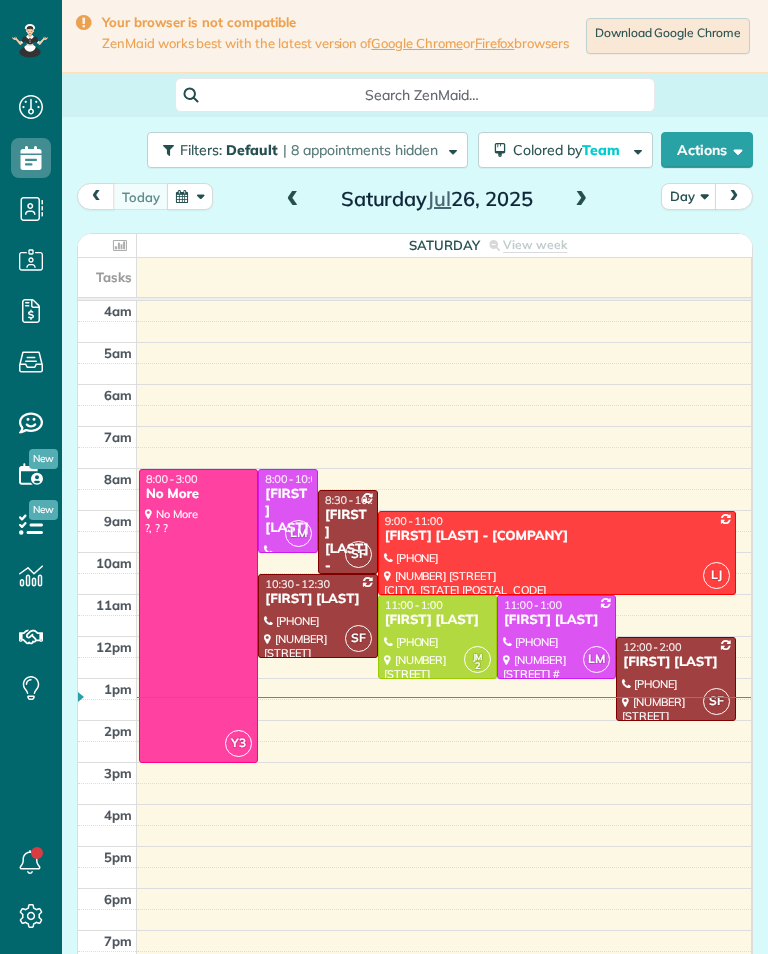 scroll, scrollTop: 0, scrollLeft: 0, axis: both 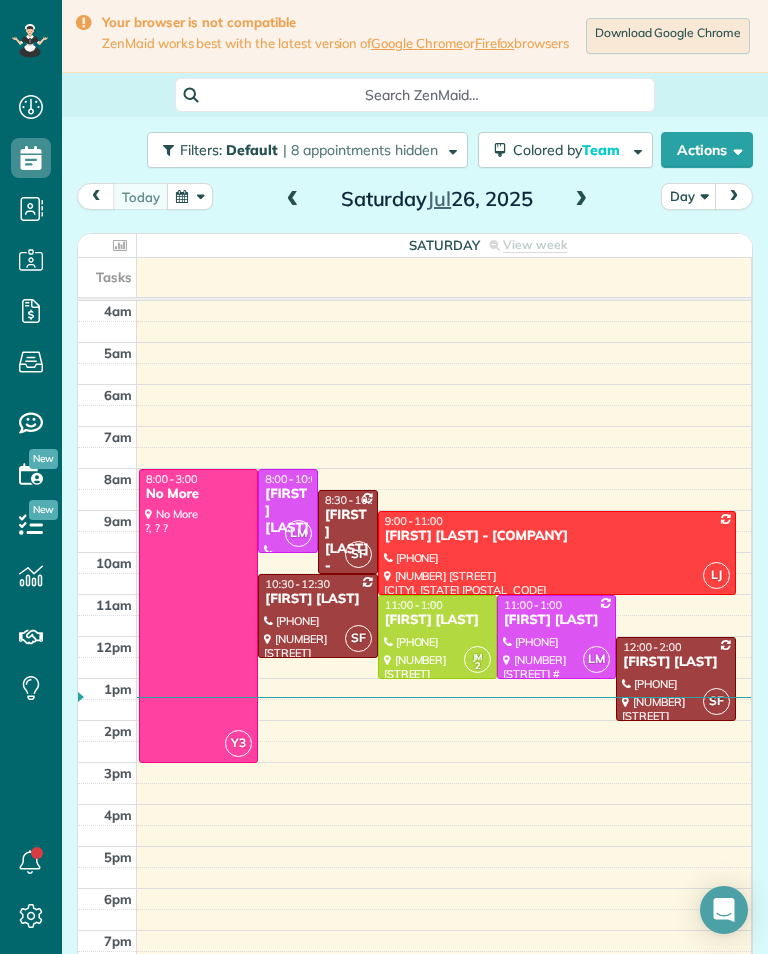 click at bounding box center (581, 200) 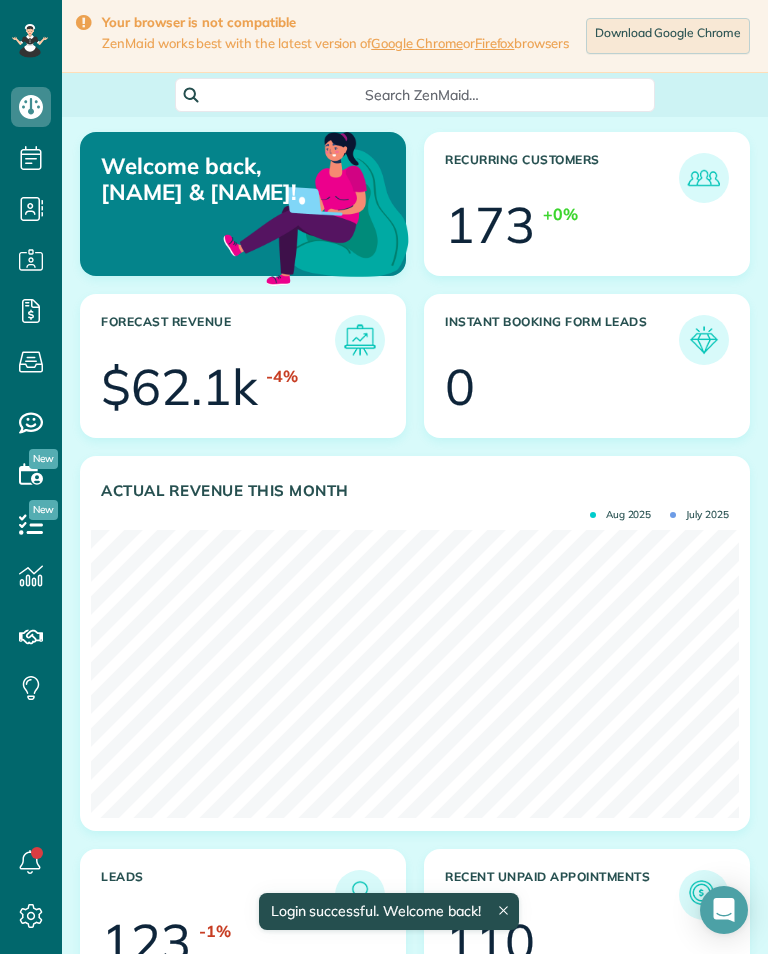scroll, scrollTop: 0, scrollLeft: 0, axis: both 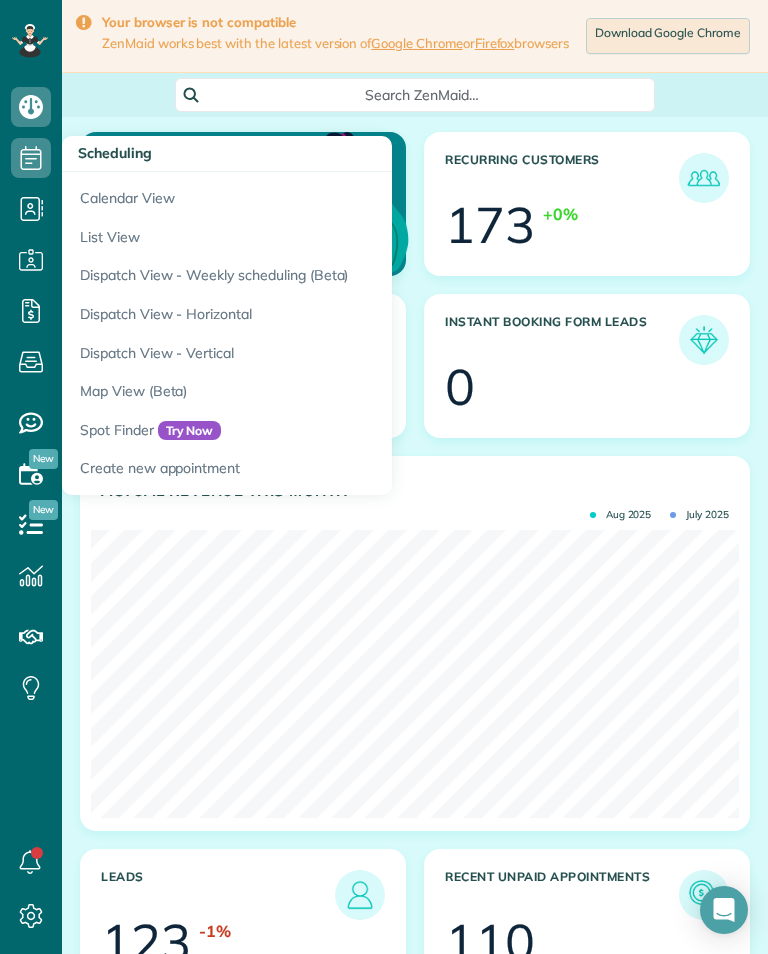 click on "Calendar View" at bounding box center [312, 195] 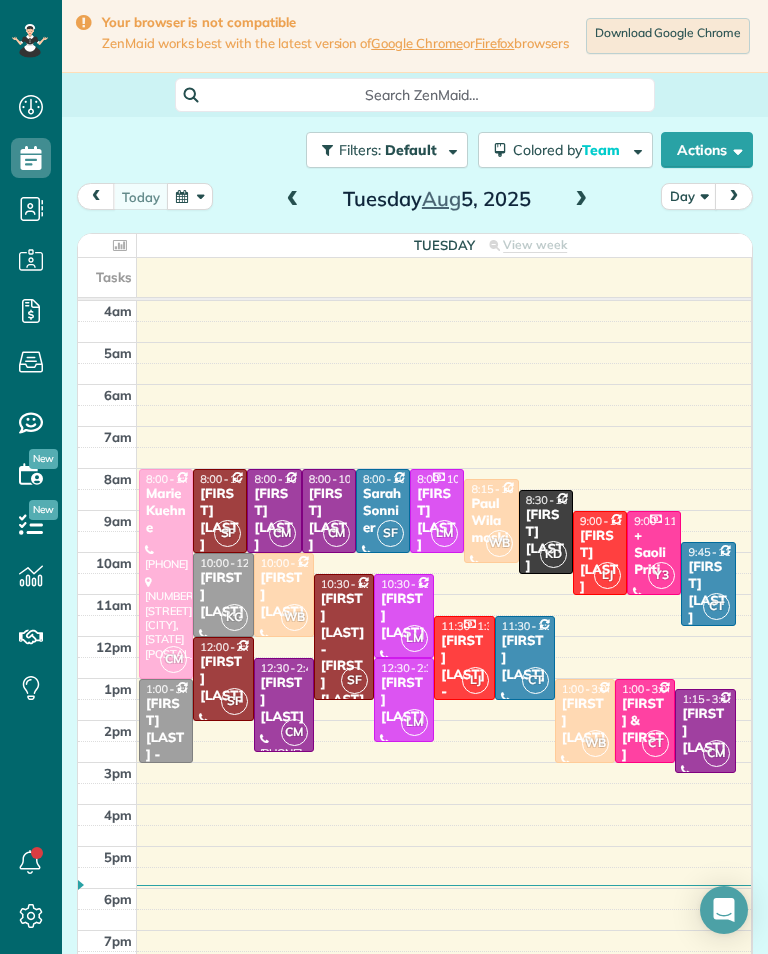 scroll, scrollTop: 0, scrollLeft: 0, axis: both 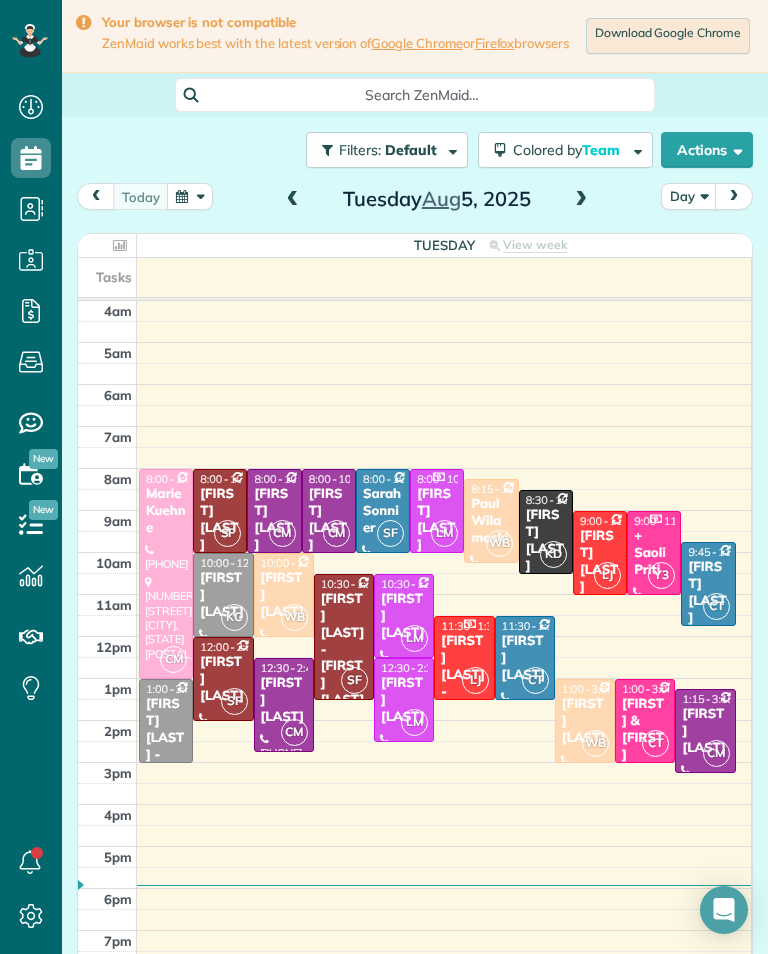 click at bounding box center (581, 200) 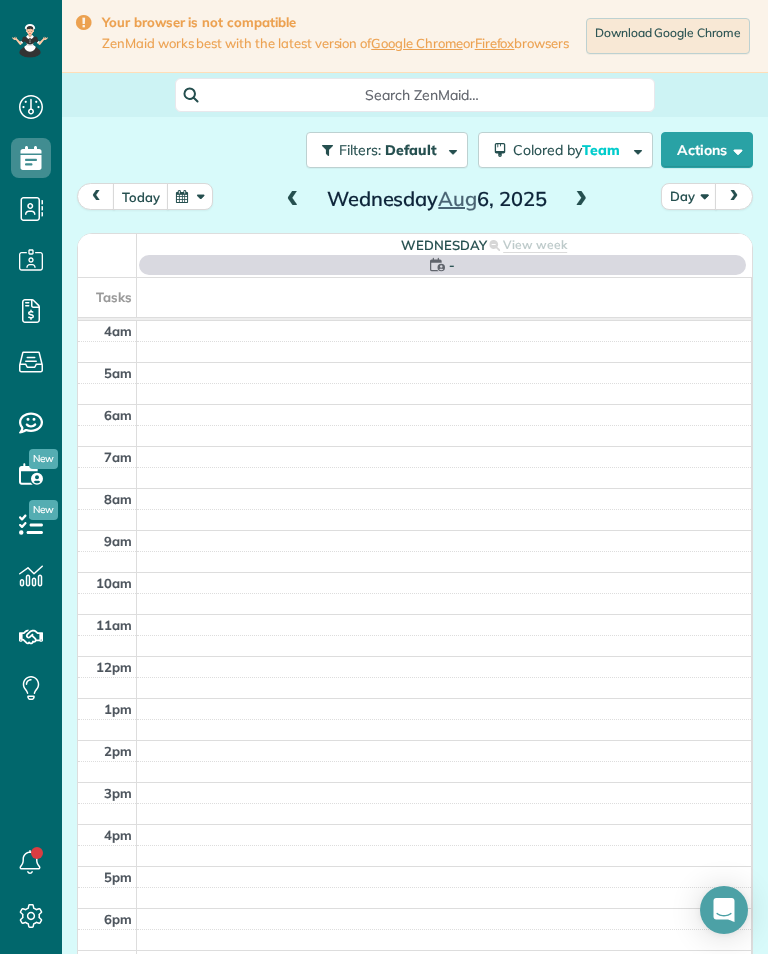 click at bounding box center [190, 196] 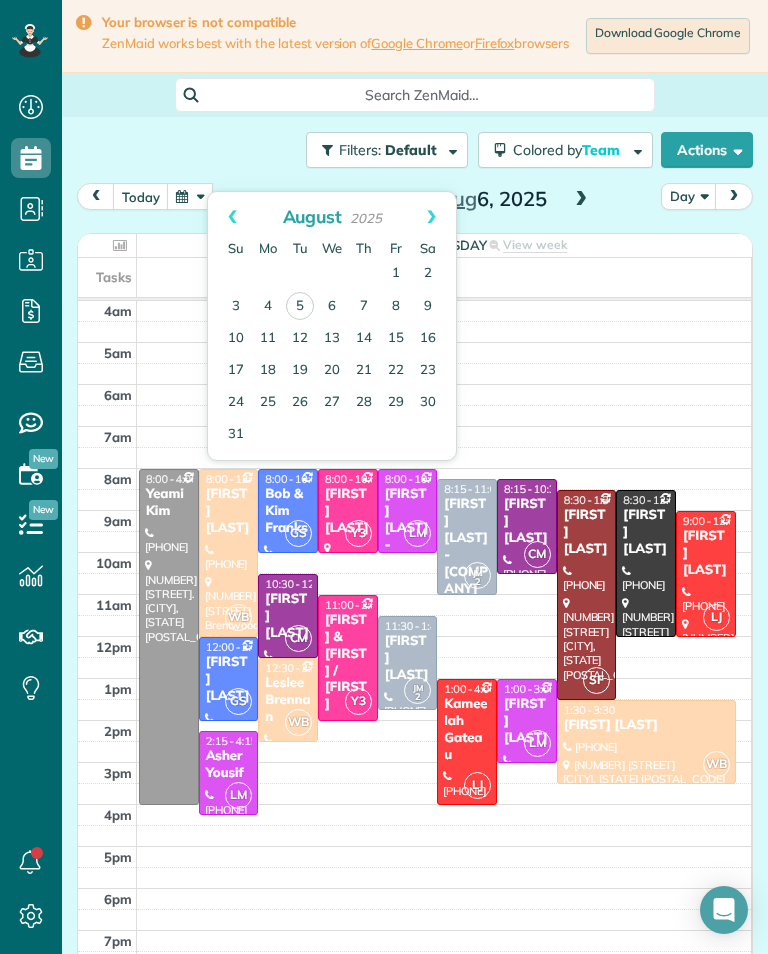 click on "12" at bounding box center [300, 339] 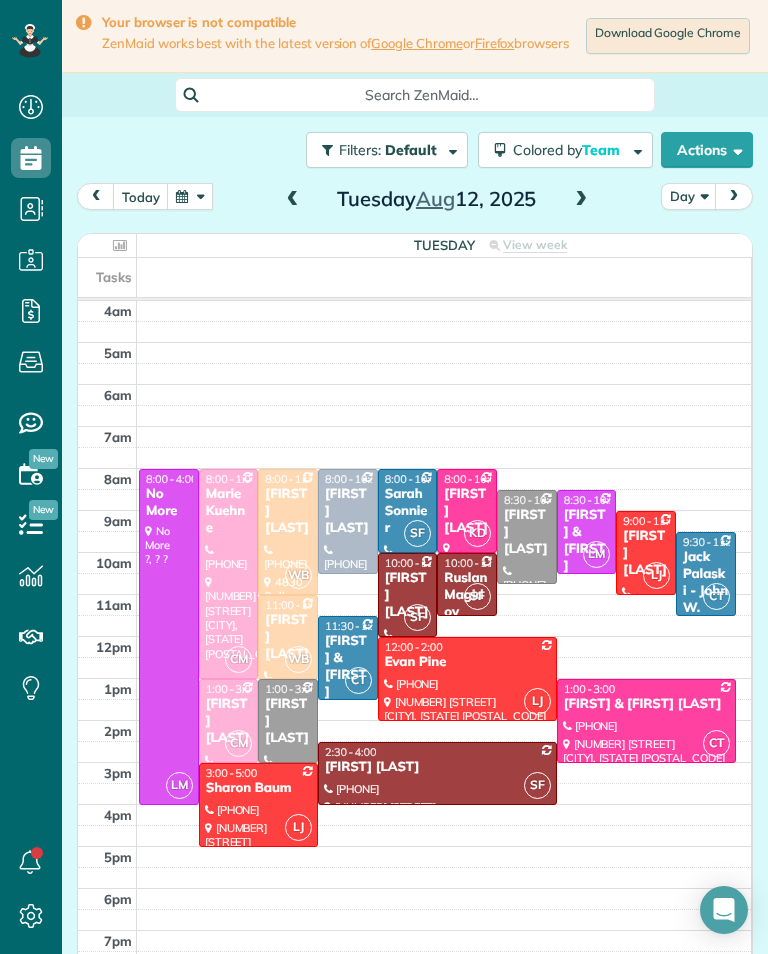click at bounding box center (581, 200) 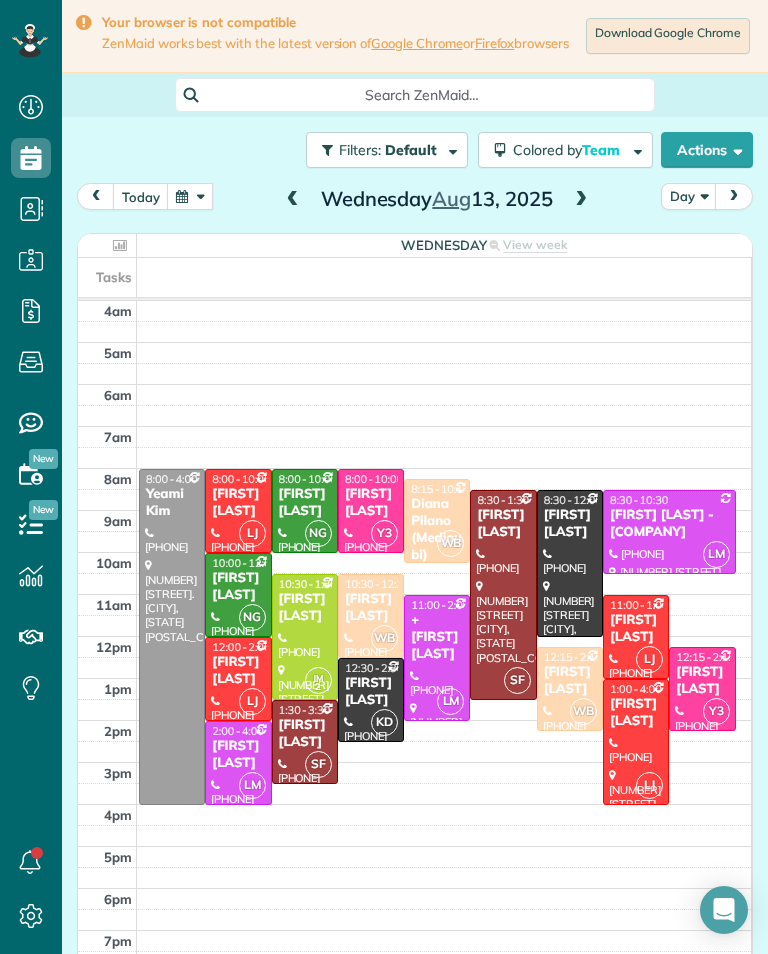 click at bounding box center [190, 196] 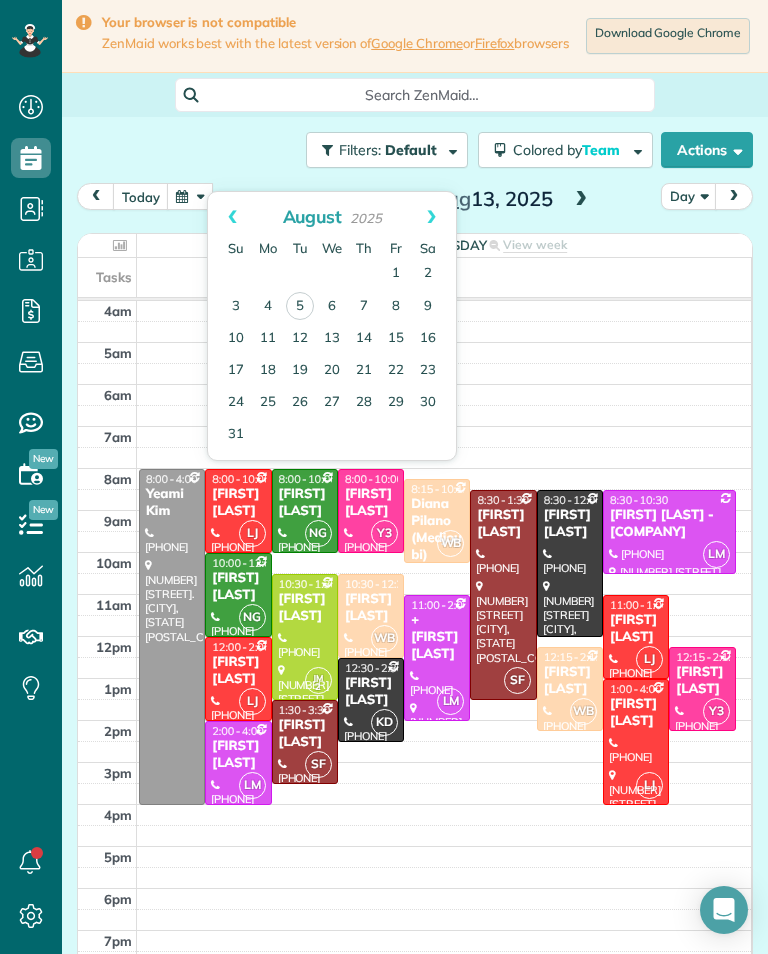 click on "20" at bounding box center [332, 371] 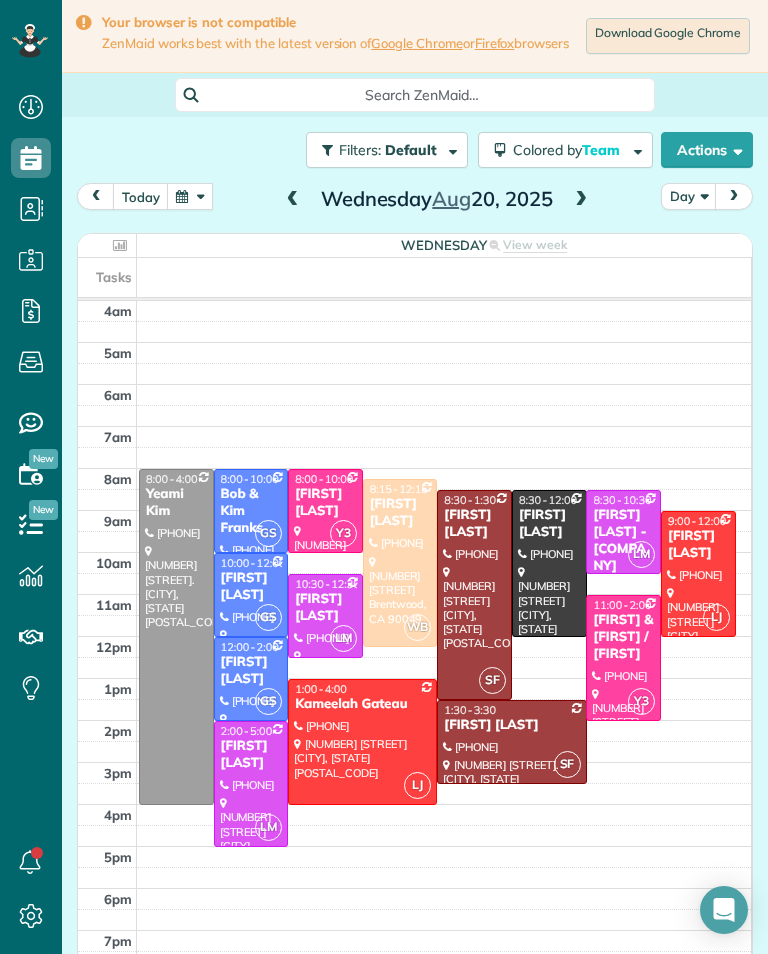 click at bounding box center [190, 196] 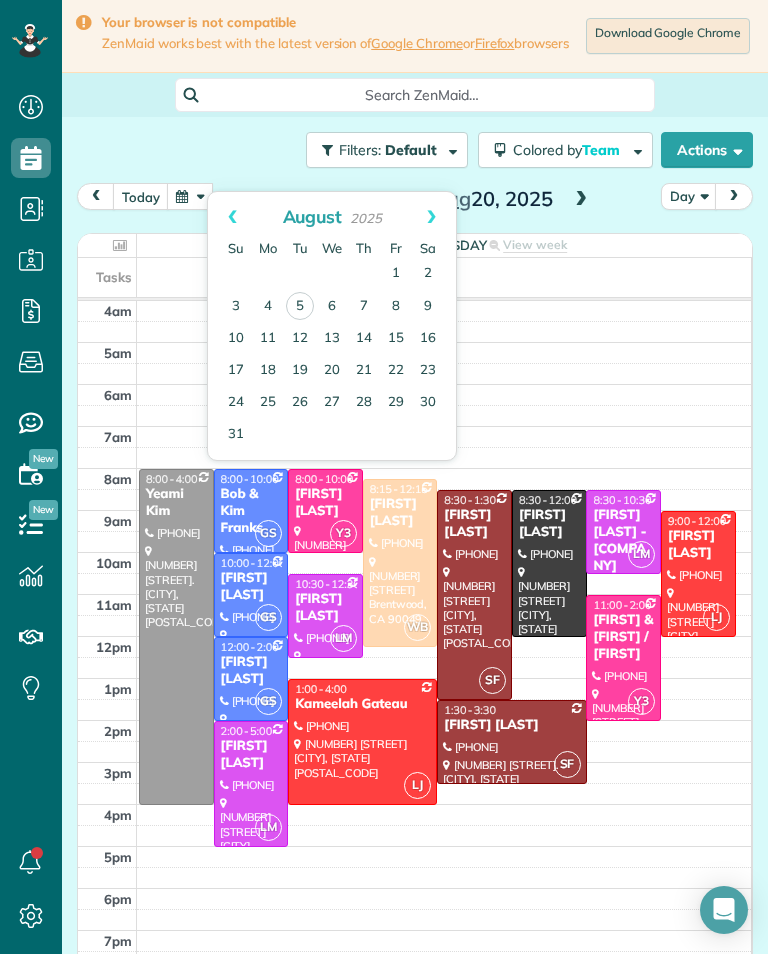 click on "12" at bounding box center (300, 339) 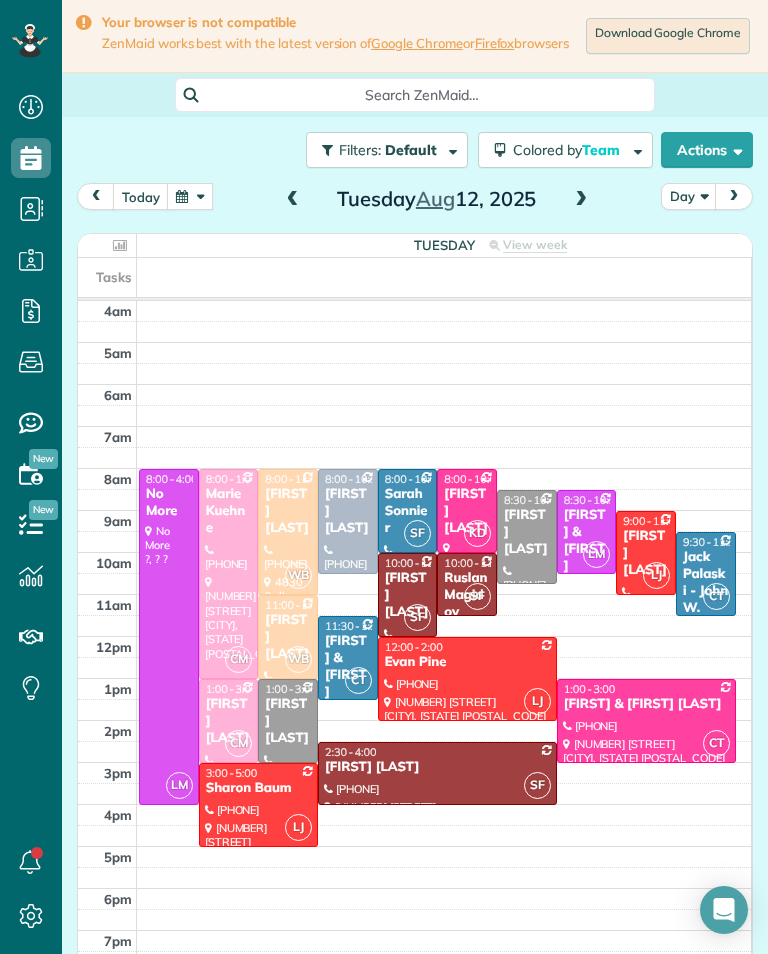 click at bounding box center [581, 200] 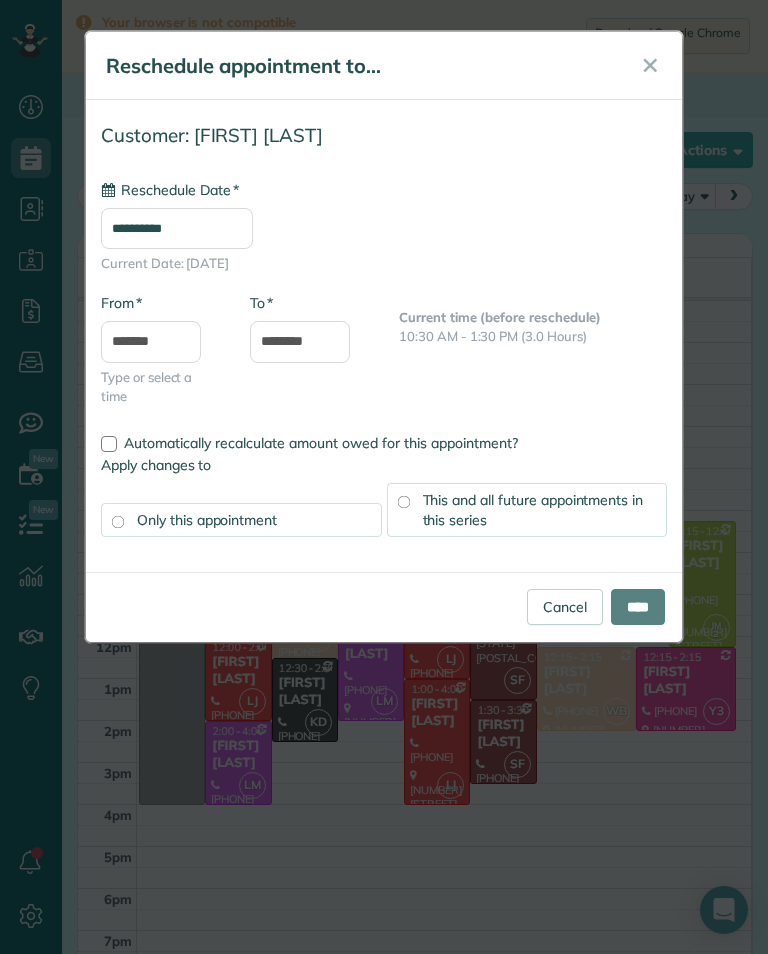 click on "**********" at bounding box center (177, 228) 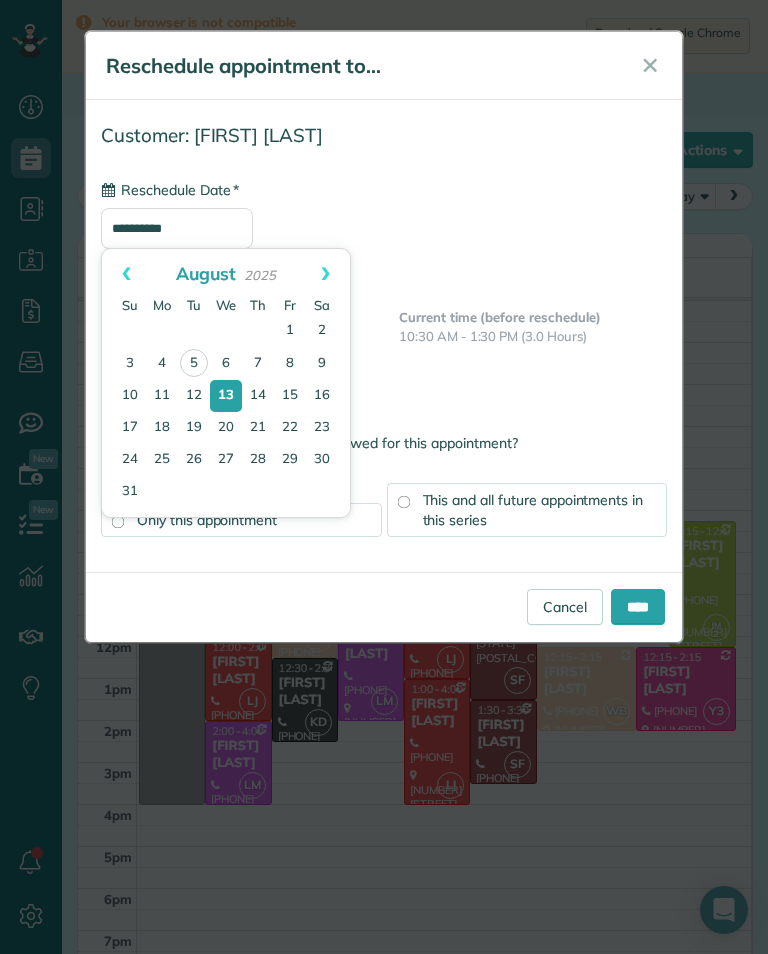 click on "20" at bounding box center [226, 428] 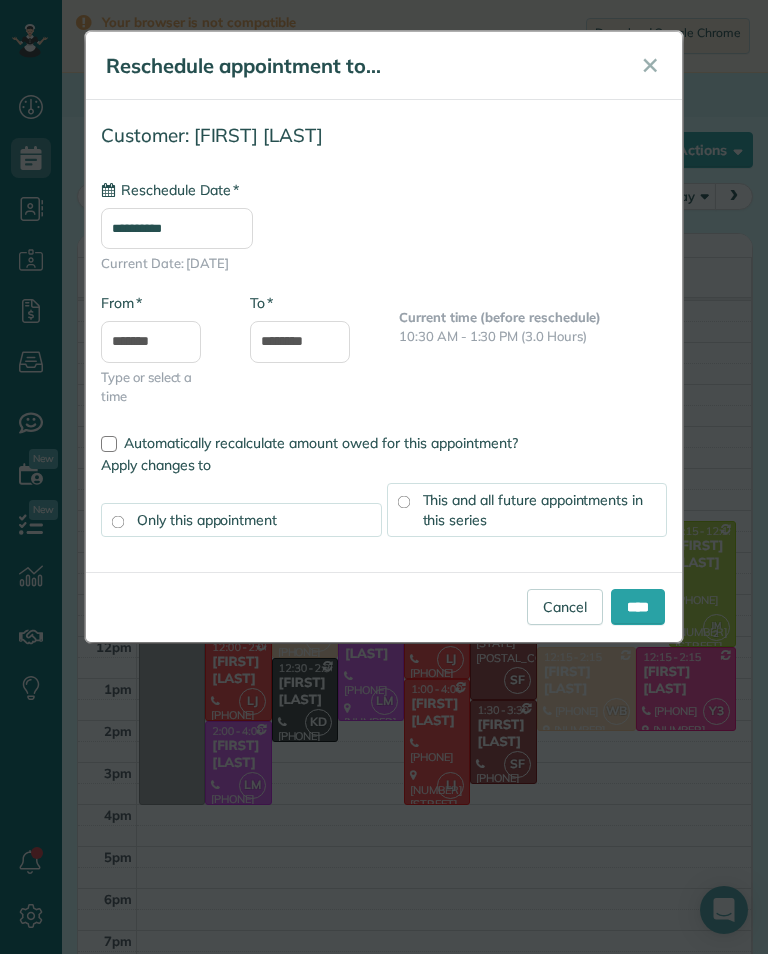 click on "This and all future appointments in this series" at bounding box center (527, 510) 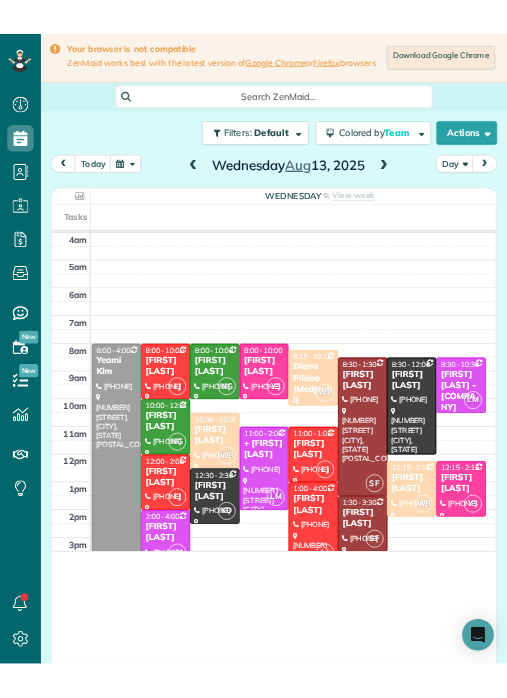 scroll, scrollTop: 985, scrollLeft: 62, axis: both 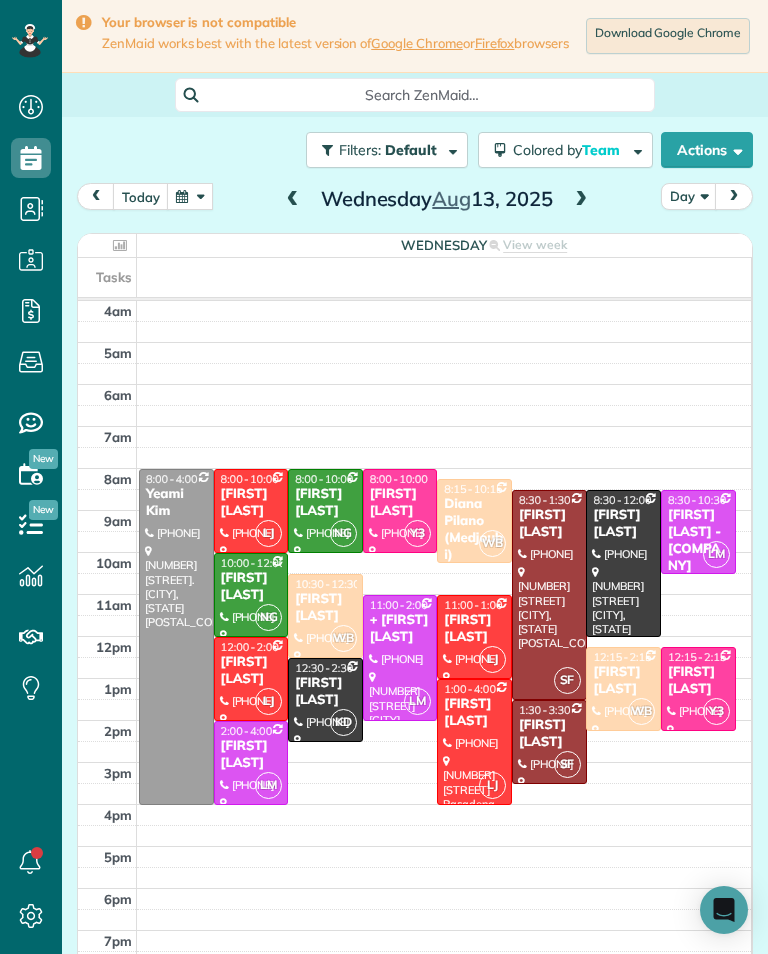 click at bounding box center (190, 196) 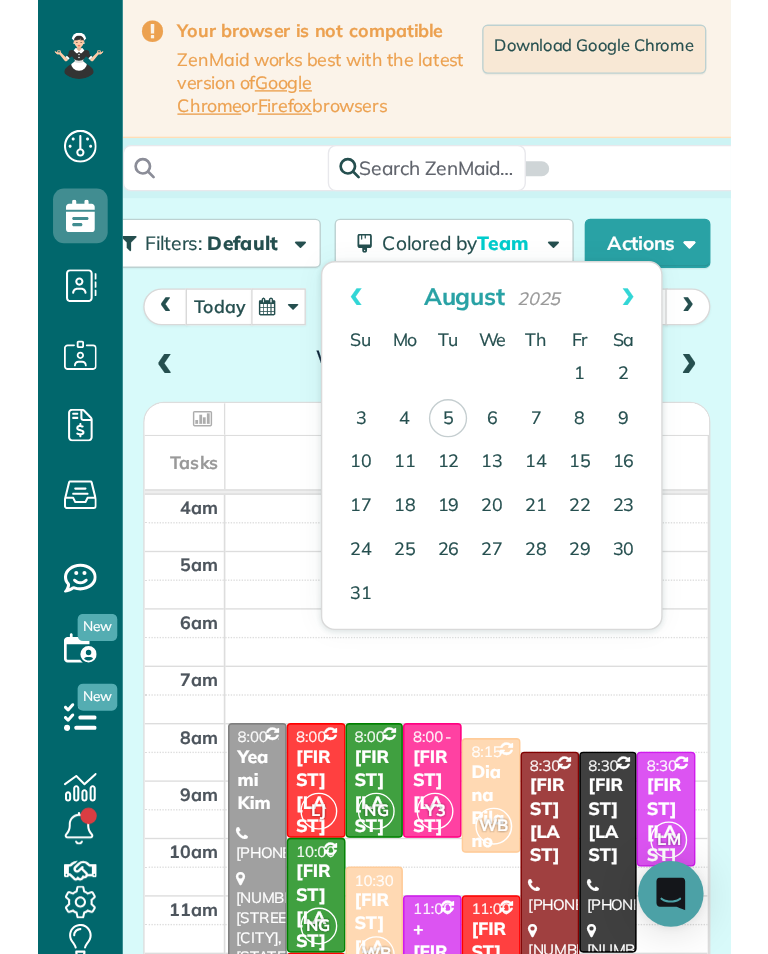 scroll, scrollTop: 729, scrollLeft: 62, axis: both 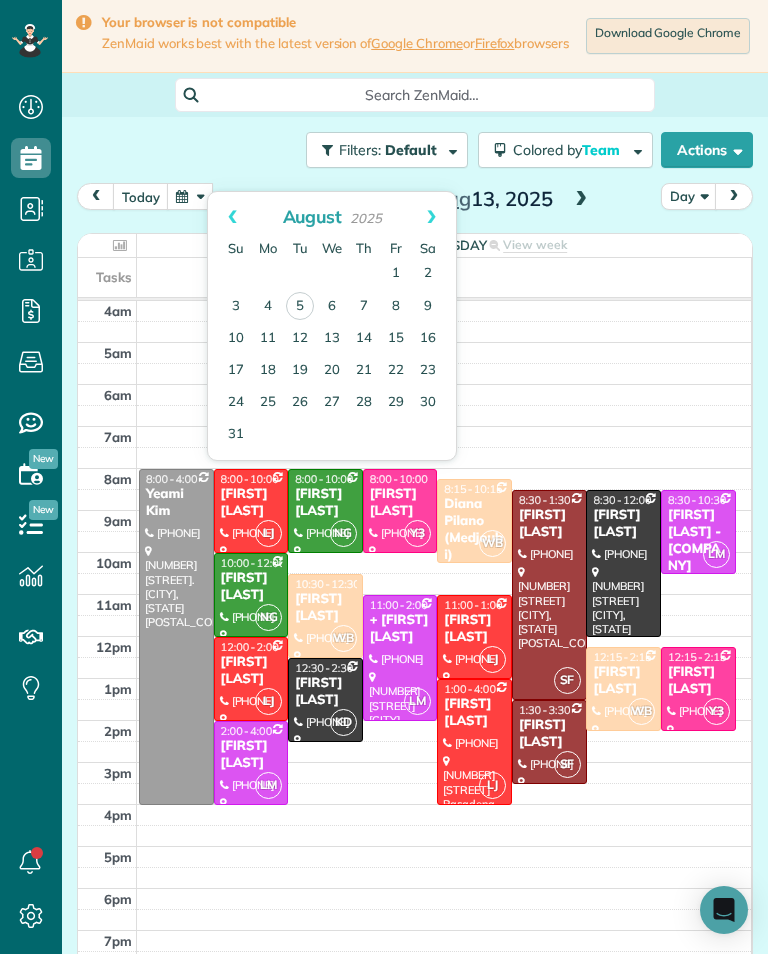 click on "[TIME] [TIME] [TIME] [TIME] [TIME] [TIME] [TIME] [TIME] [TIME] [TIME] [TIME] [TIME] [TIME] [TIME] [TIME] [TIME] [TIME] [TIME] [TIME] [TIME] [FIRST] [LAST] ([PHONE]) [NUMBER] [STREET] [CITY], [STATE] [POSTAL_CODE] [INITIALS] [TIME] - [TIME] [FIRST] [LAST] ([PHONE]) [NUMBER] [STREET] #[NUMBER] [CITY], [STATE] [POSTAL_CODE] [INITIALS] [TIME] - [TIME] [FIRST] [LAST] ([PHONE]) [NUMBER] [STREET] [CITY] [STATE] [POSTAL_CODE] [INITIALS] [TIME] - [TIME] [FIRST] [LAST] ([PHONE]) [NUMBER] [STREET] [CITY], [STATE] [POSTAL_CODE] [INITIALS] [TIME] - [TIME] [FIRST] [LAST] ([PHONE]) [NUMBER] [STREET] [CITY], [STATE] [POSTAL_CODE] [INITIALS] [TIME] - [TIME] [FIRST] [LAST] ([PHONE]) [NUMBER] [STREET] [CITY], [STATE] [POSTAL_CODE] [INITIALS] [TIME] - [TIME] [FIRST] [LAST] ([PHONE]) [NUMBER] [STREET] [CITY], [STATE] [POSTAL_CODE] [INITIALS] [TIME] - [TIME] [FIRST] [LAST] ([PHONE]) [NUMBER] [STREET] [CITY], [STATE] [POSTAL_CODE] [INITIALS] [TIME] - [TIME] [FIRST] [LAST] ([PHONE]) [NUMBER] [STREET] [CITY], [STATE] [POSTAL_CODE] [INITIALS]" at bounding box center [414, 691] 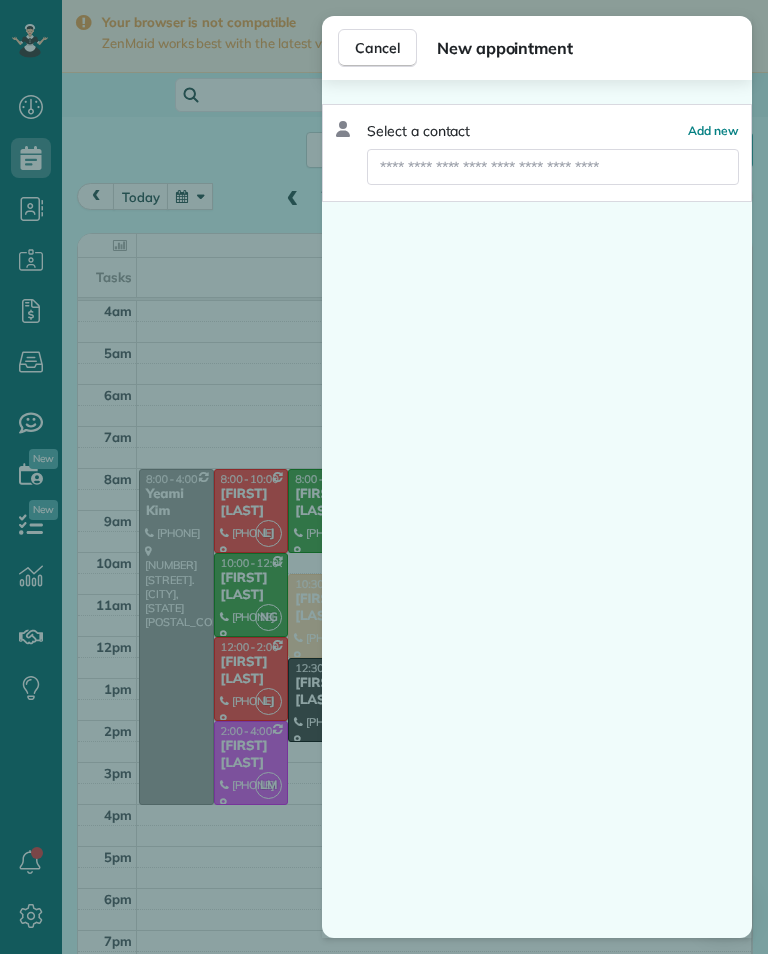 click on "Select a contact Add new" at bounding box center (537, 509) 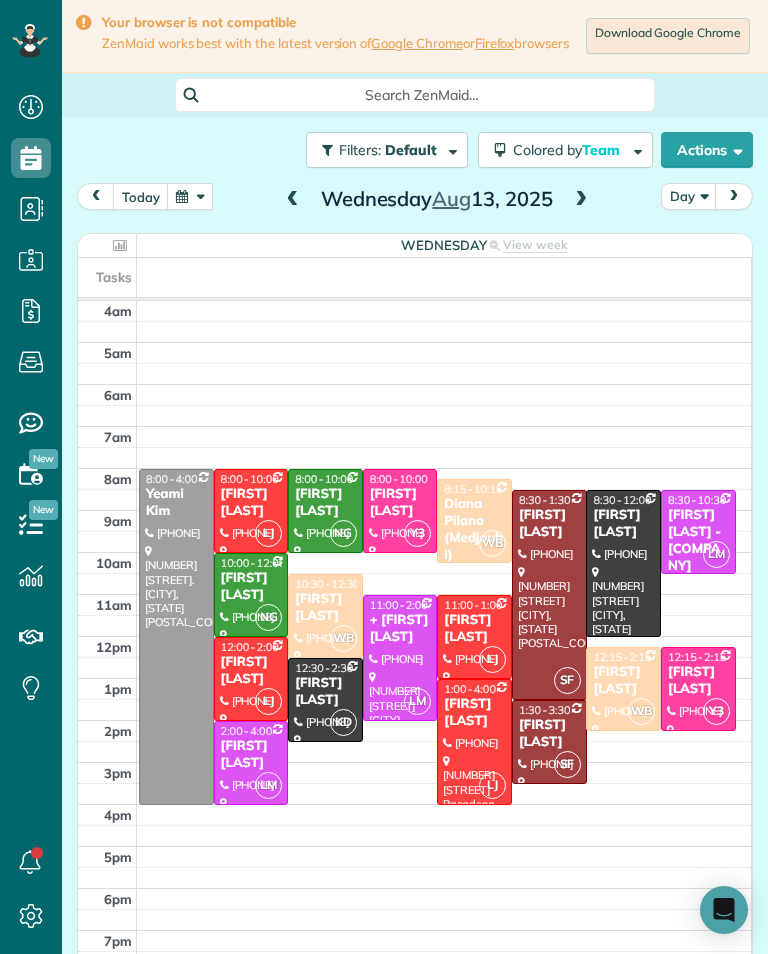 click at bounding box center [293, 200] 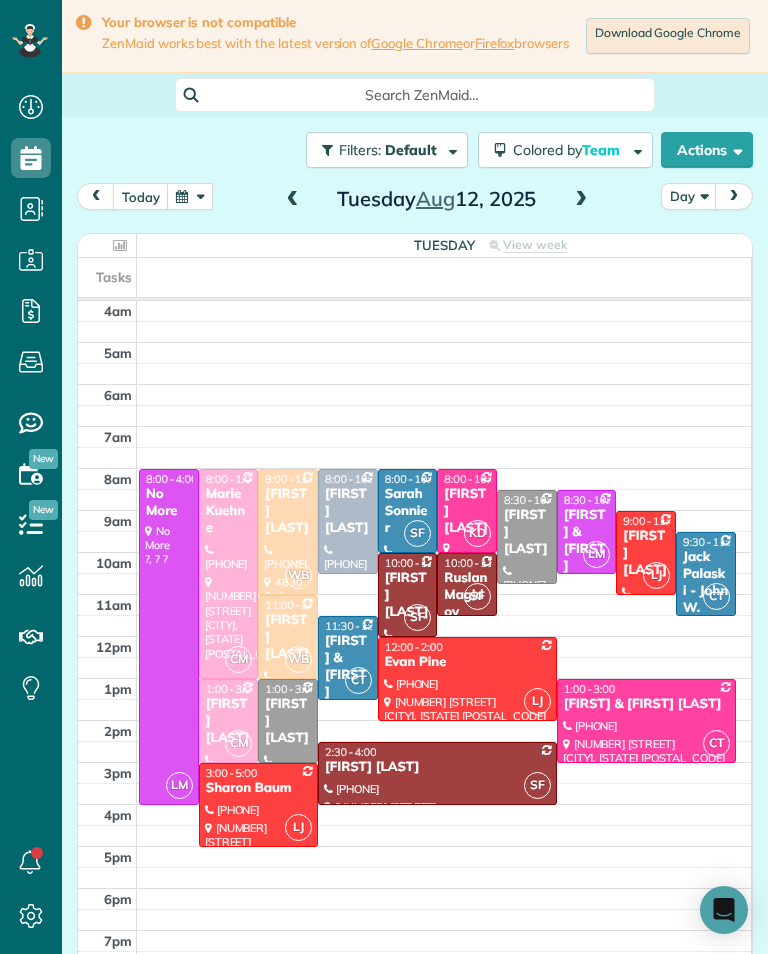 click at bounding box center [258, 805] 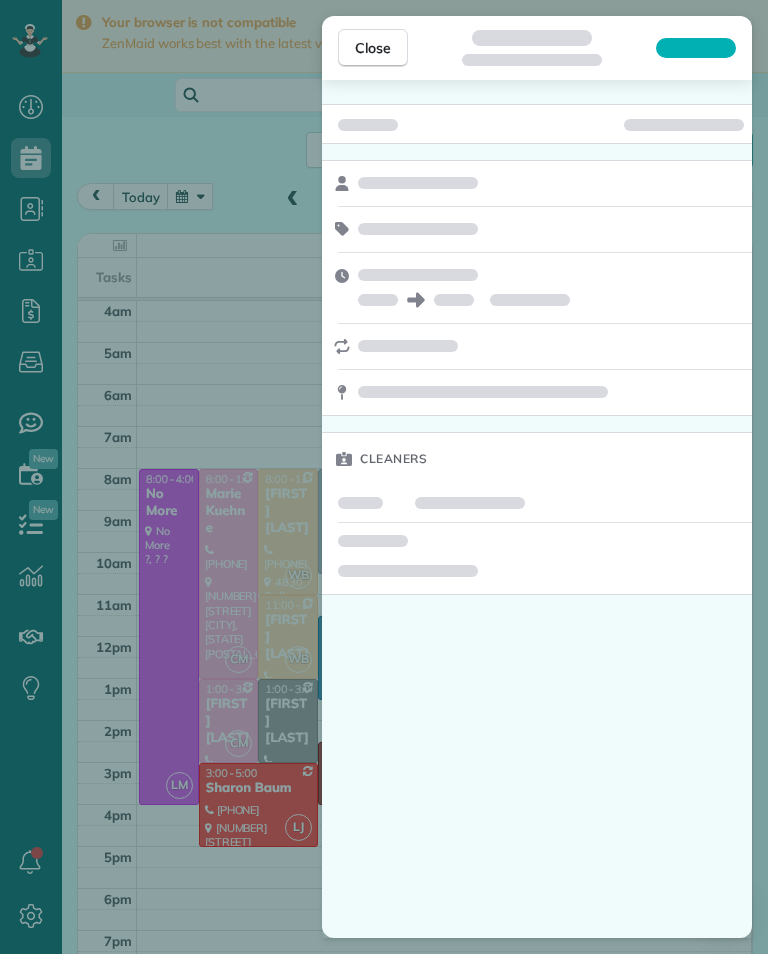 click on "Close   Cleaners" at bounding box center (384, 477) 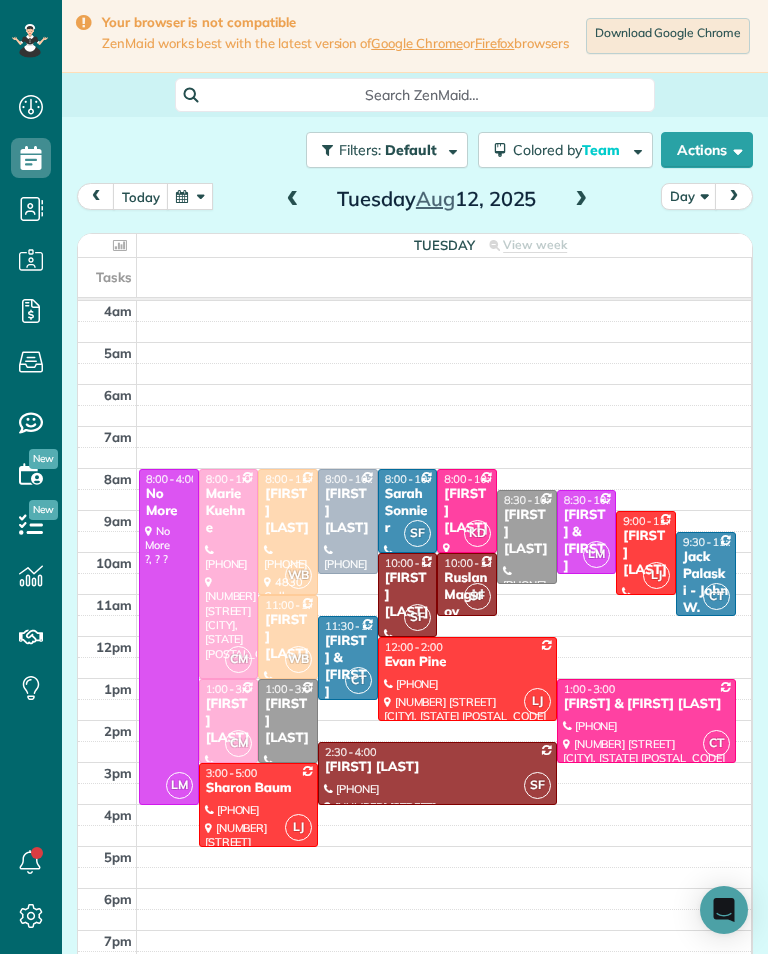 click on "today" at bounding box center (141, 196) 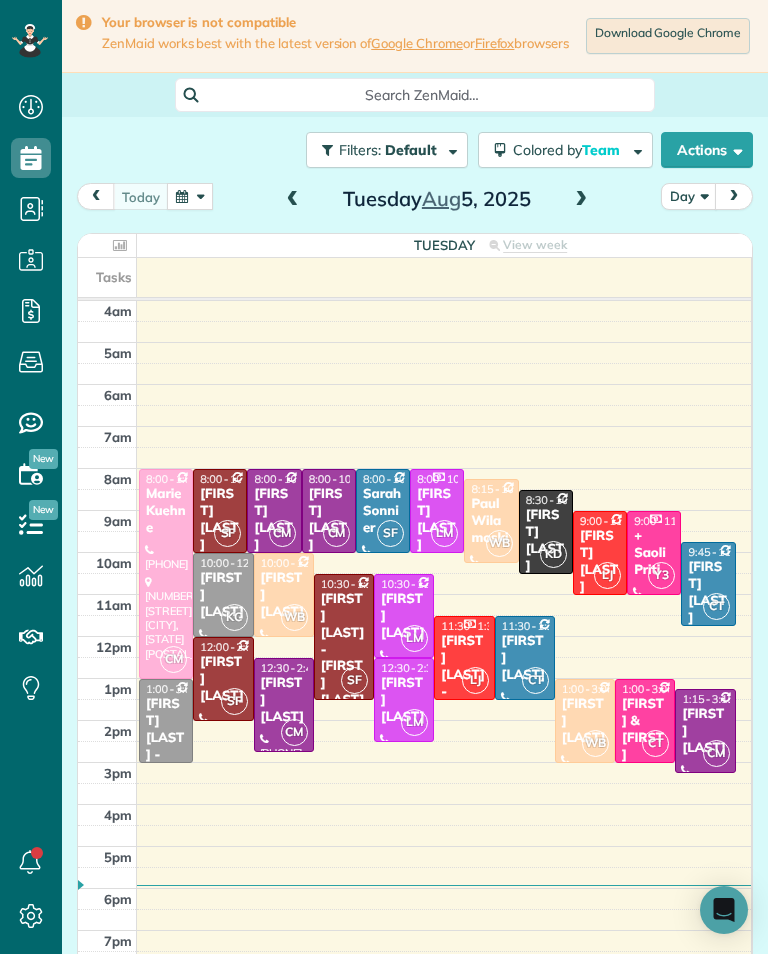 click at bounding box center (581, 200) 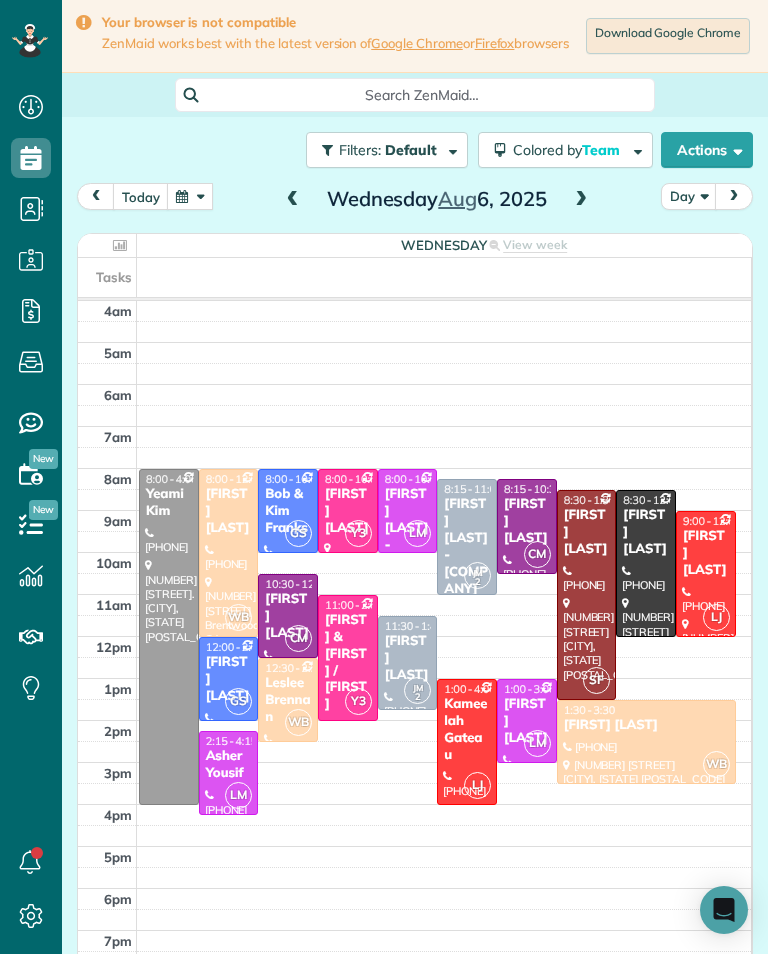 click on "Asher Yousif" at bounding box center [229, 765] 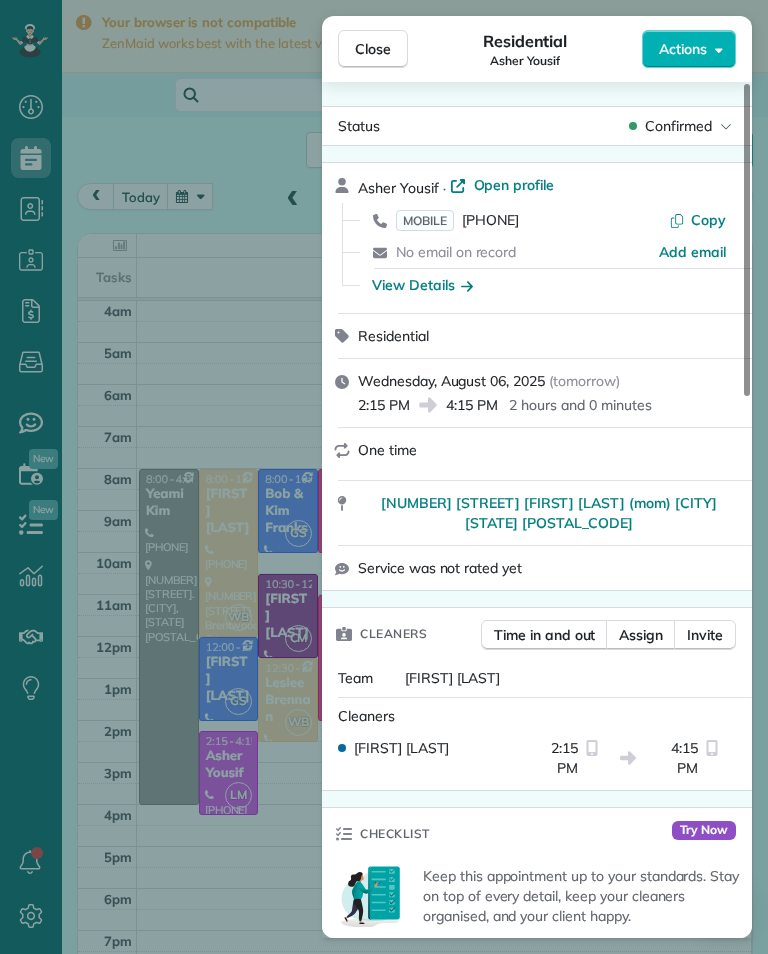 click on "View Details" at bounding box center [422, 285] 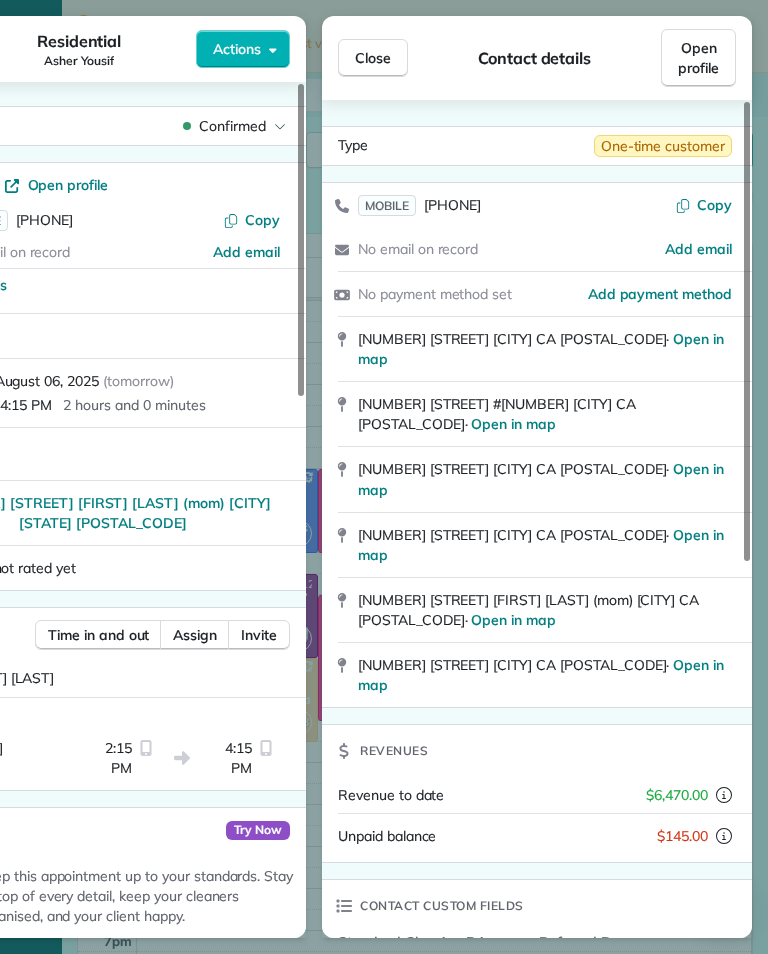 click on "Close" at bounding box center (373, 58) 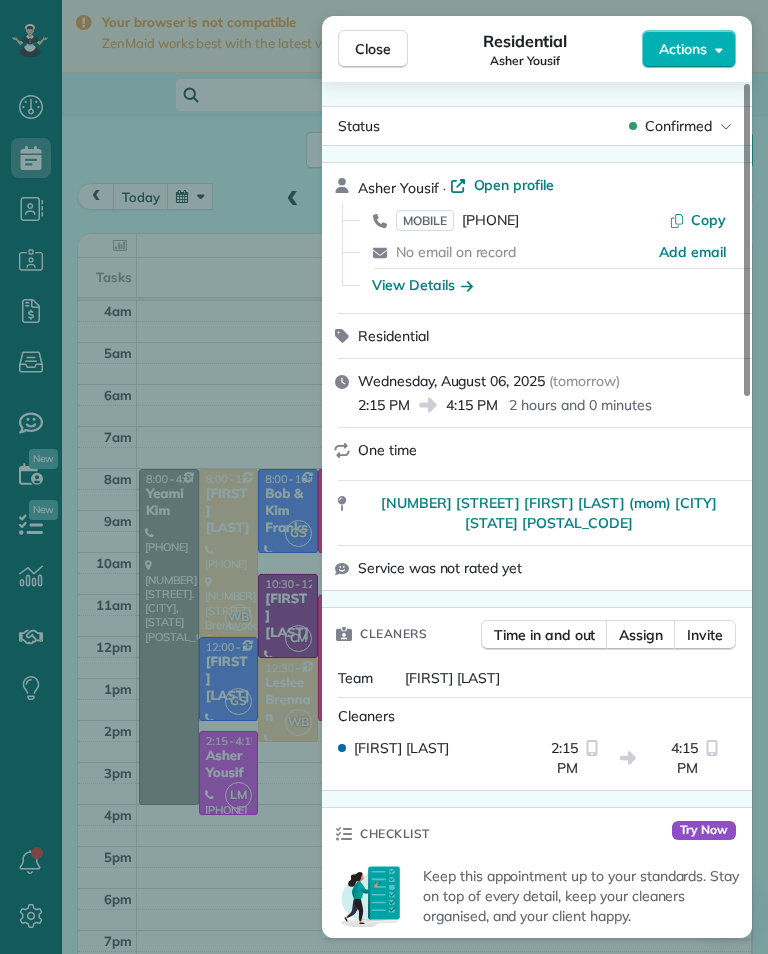click on "Close Residential [FIRST] [LAST] Actions Status Confirmed [FIRST] [LAST] · Open profile MOBILE [PHONE] Copy No email on record Add email View Details Residential [DATE] ( tomorrow ) [TIME] [TIME] [DURATION] One time [NUMBER] [STREET] [FIRST] [LAST] (mom) [CITY] [STATE] [POSTAL_CODE] Service was not rated yet Cleaners Time in and out Assign Invite Team [FIRST] [LAST] Cleaners [FIRST] [LAST] [TIME] [TIME] Checklist Try Now Keep this appointment up to your standards. Stay on top of every detail, keep your cleaners organised, and your client happy. Assign a checklist Watch a 5 min demo Billing Billing actions Service Service Price (1x $0.00) $0.00 Add an item Overcharge $0.00 Discount $0.00 Coupon discount - Primary tax - Secondary tax - Total appointment price $0.00 Tips collected $0.00 Mark as paid Total including tip $0.00 Get paid online in no-time! Send an invoice and reward your cleaners with tips Charge customer credit card Appointment custom fields Key # - Work items Notes" at bounding box center (384, 477) 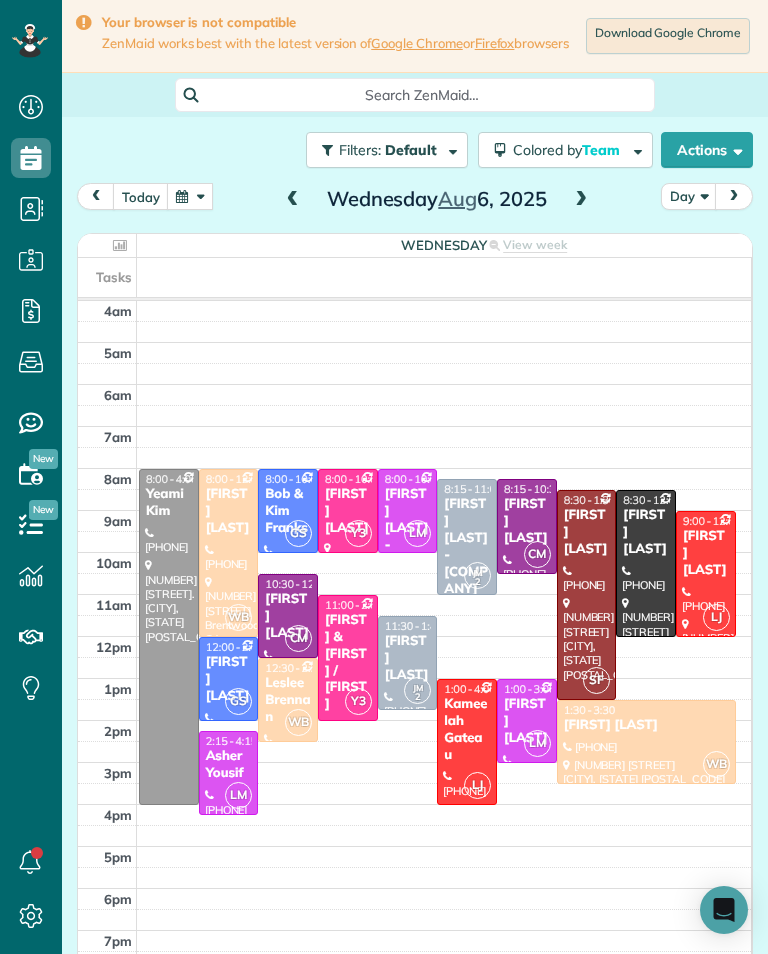 click on "Asher Yousif" at bounding box center [229, 765] 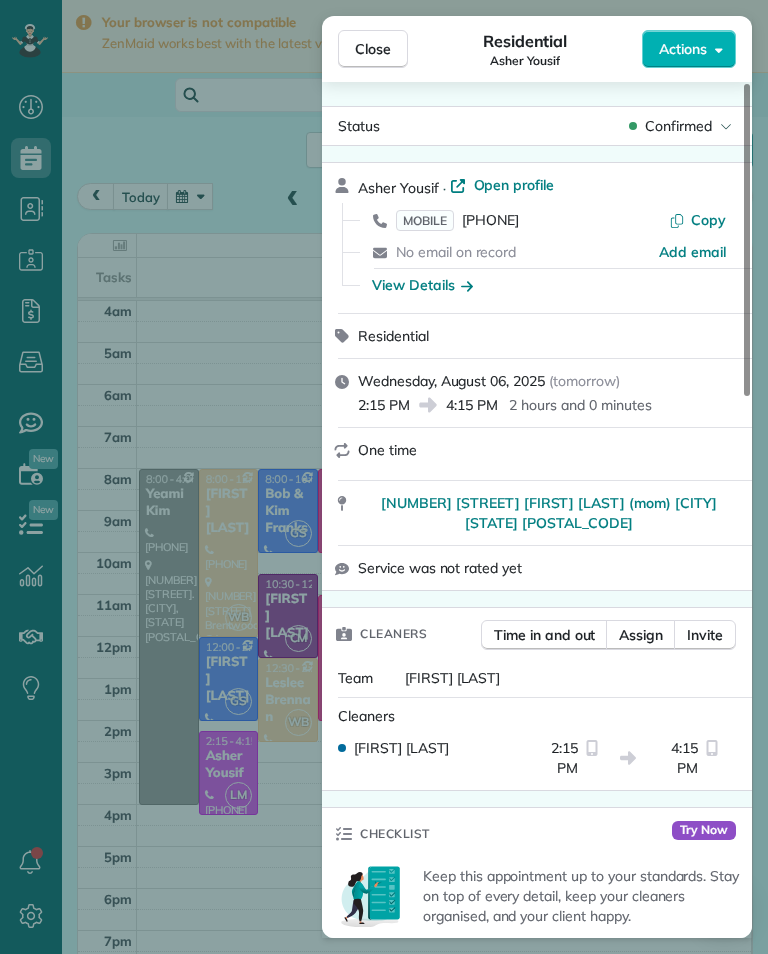 click on "Close Residential [FIRST] [LAST] Actions Status Confirmed [FIRST] [LAST] · Open profile MOBILE [PHONE] Copy No email on record Add email View Details Residential [DATE] ( tomorrow ) [TIME] [TIME] [DURATION] One time [NUMBER] [STREET] [FIRST] [LAST] (mom) [CITY] [STATE] [POSTAL_CODE] Service was not rated yet Cleaners Time in and out Assign Invite Team [FIRST] [LAST] Cleaners [FIRST] [LAST] [TIME] [TIME] Checklist Try Now Keep this appointment up to your standards. Stay on top of every detail, keep your cleaners organised, and your client happy. Assign a checklist Watch a 5 min demo Billing Billing actions Service Service Price (1x $0.00) $0.00 Add an item Overcharge $0.00 Discount $0.00 Coupon discount - Primary tax - Secondary tax - Total appointment price $0.00 Tips collected $0.00 Mark as paid Total including tip $0.00 Get paid online in no-time! Send an invoice and reward your cleaners with tips Charge customer credit card Appointment custom fields Key # - Work items Notes" at bounding box center (384, 477) 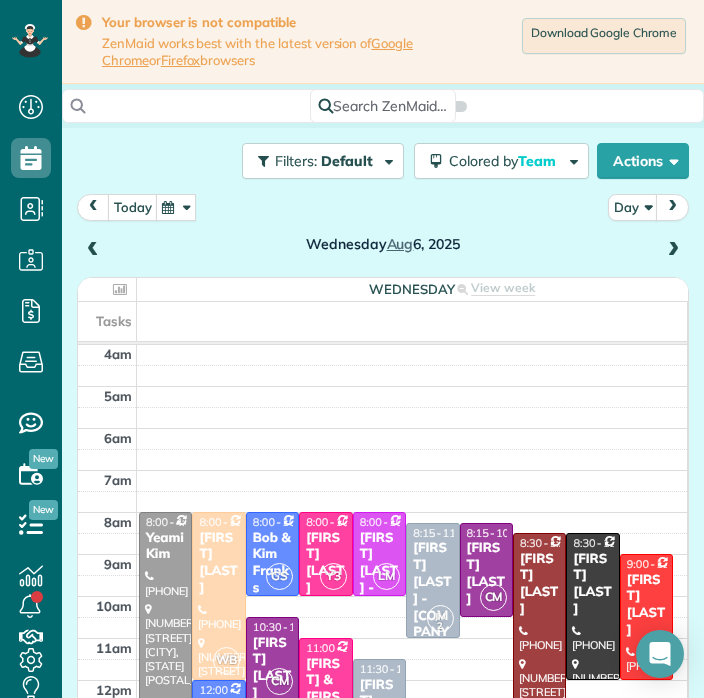 scroll, scrollTop: 729, scrollLeft: 62, axis: both 